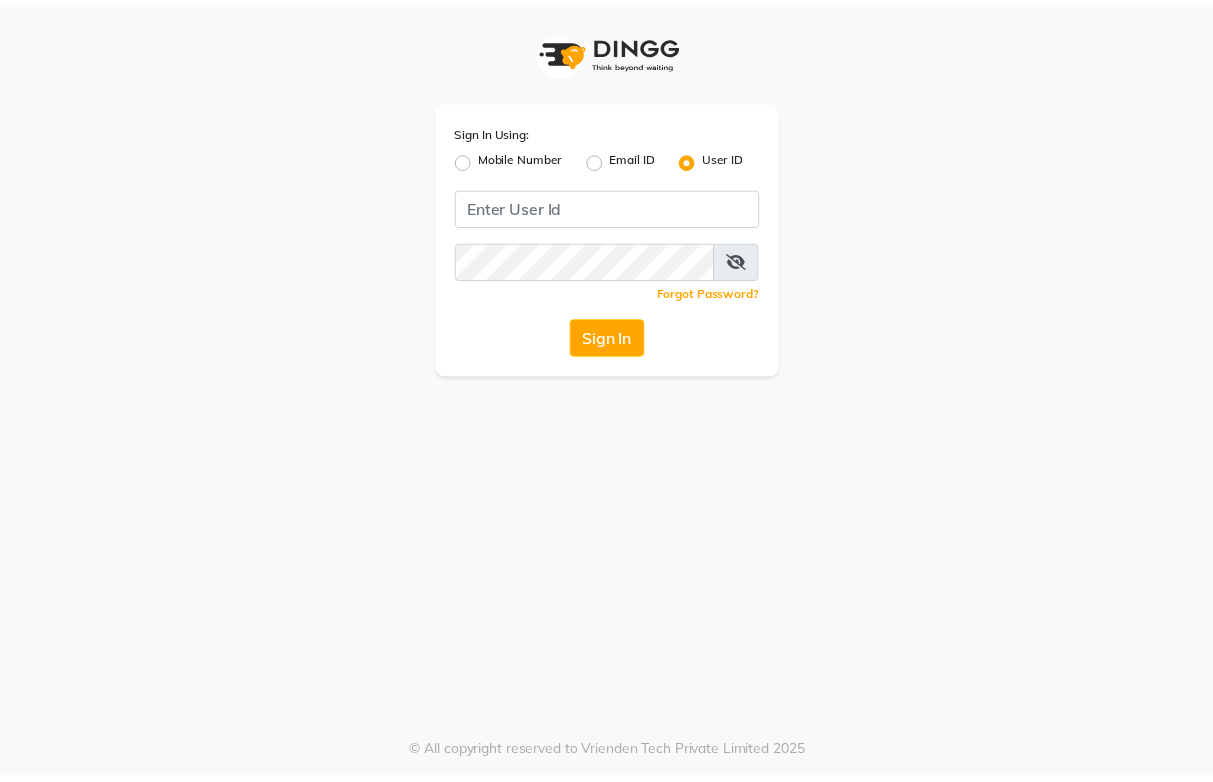 scroll, scrollTop: 0, scrollLeft: 0, axis: both 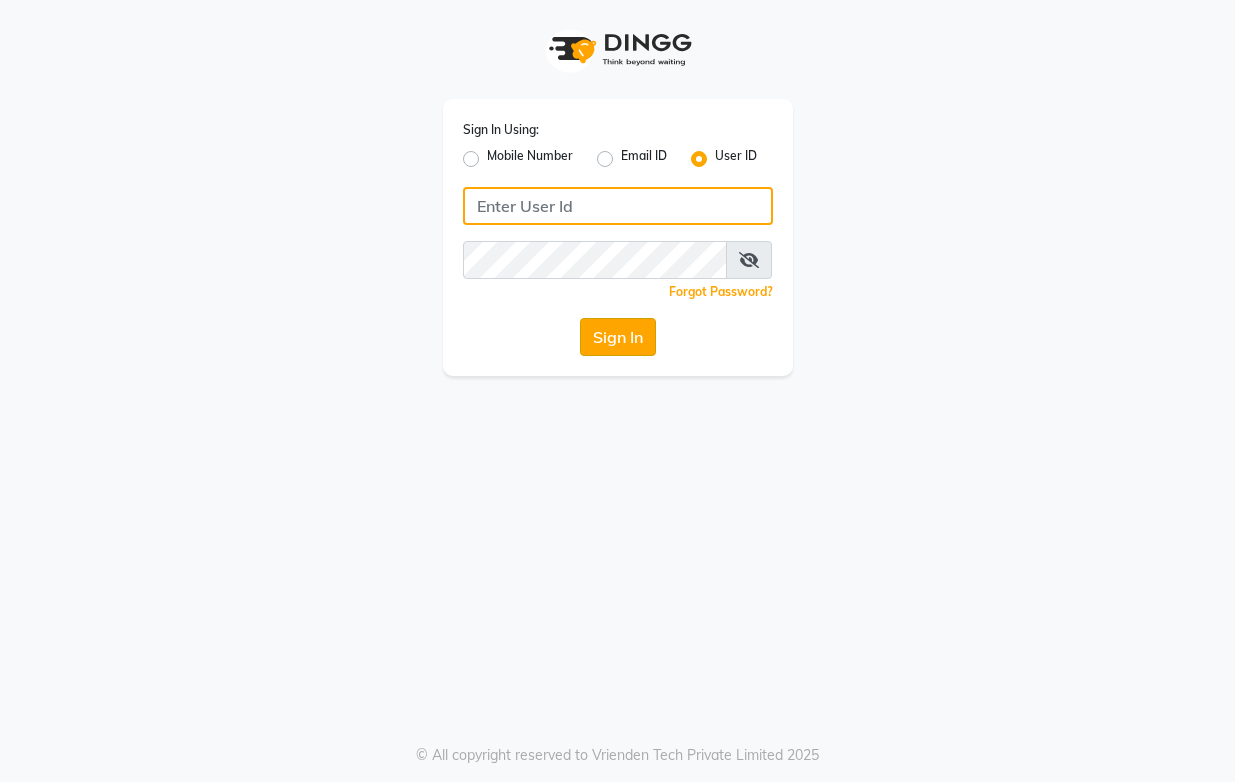 type on "[USERNAME]" 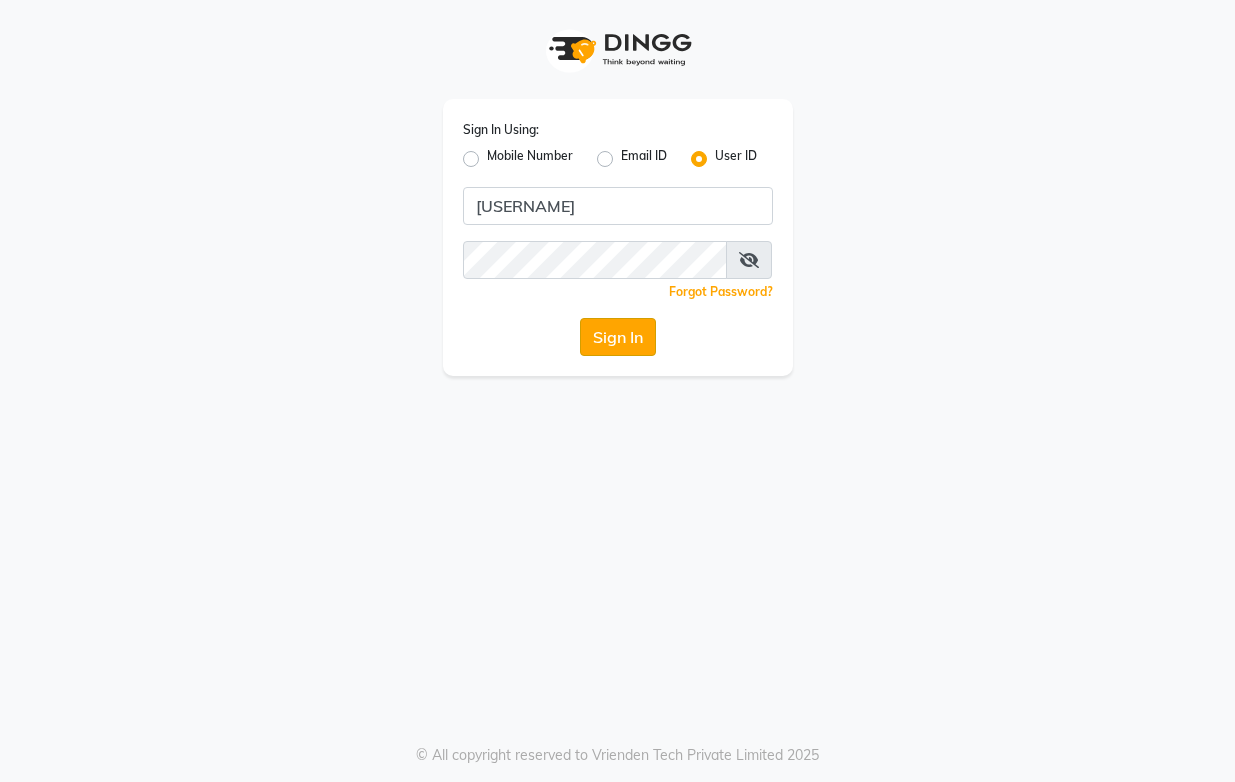 click on "Sign In" 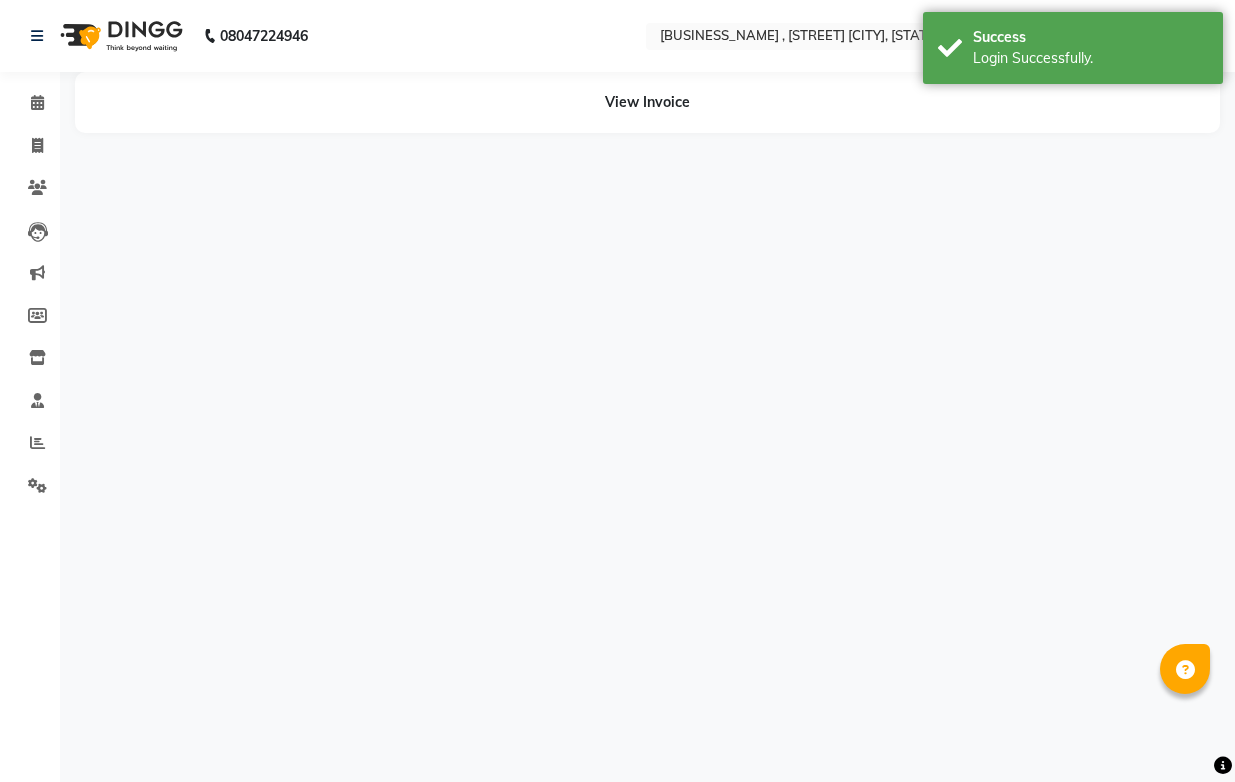 select on "en" 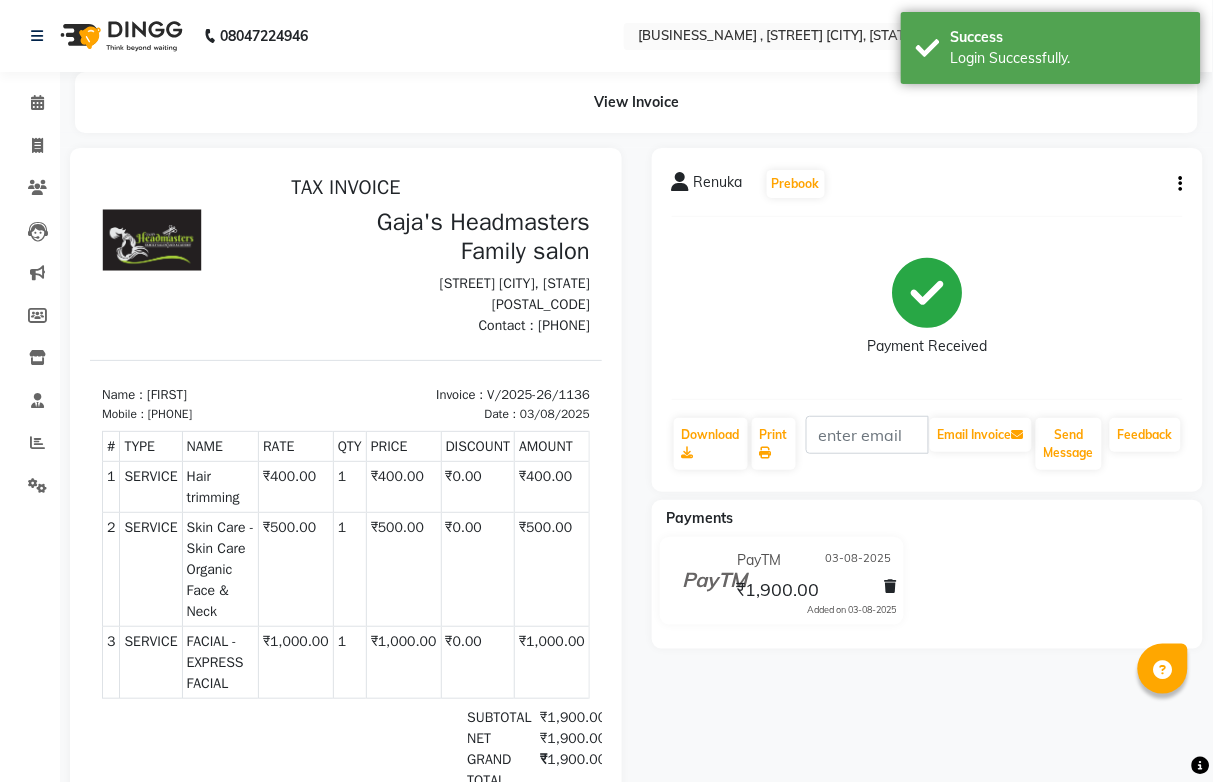 scroll, scrollTop: 0, scrollLeft: 0, axis: both 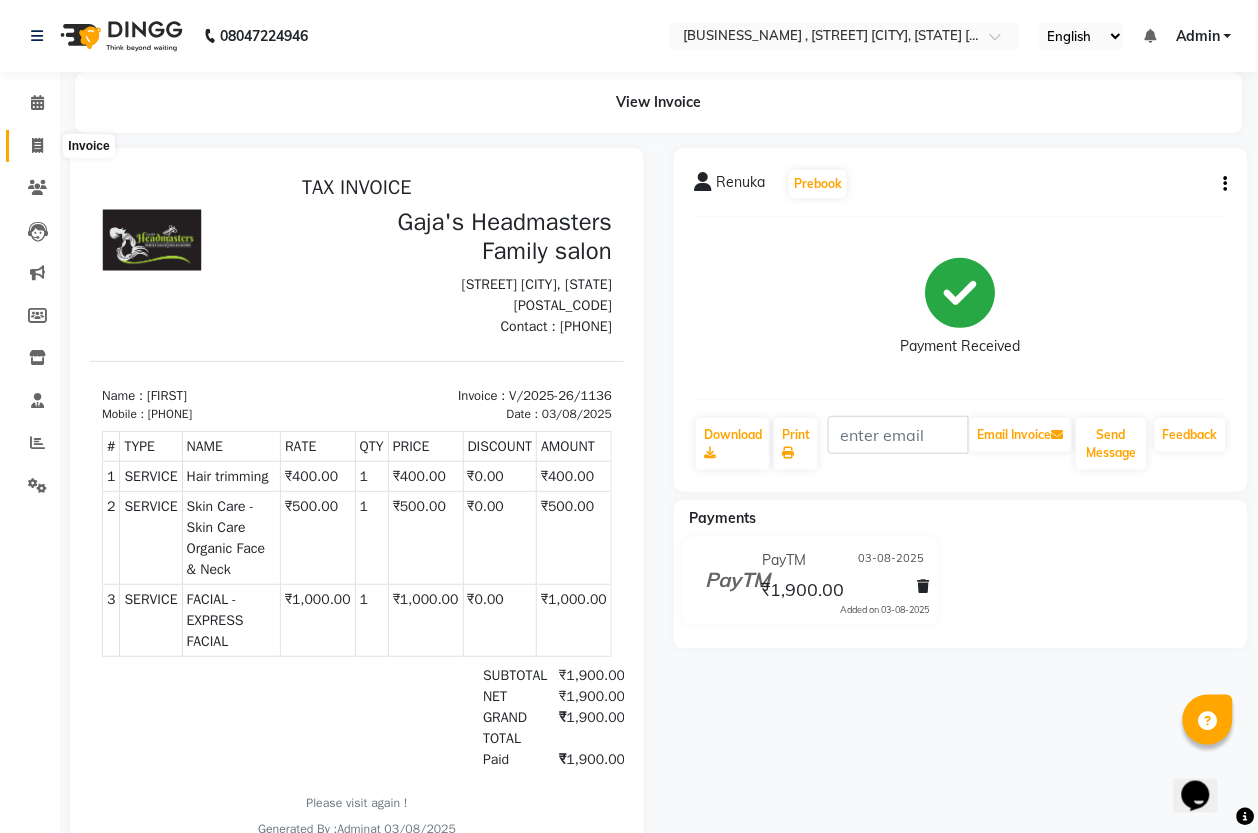 click 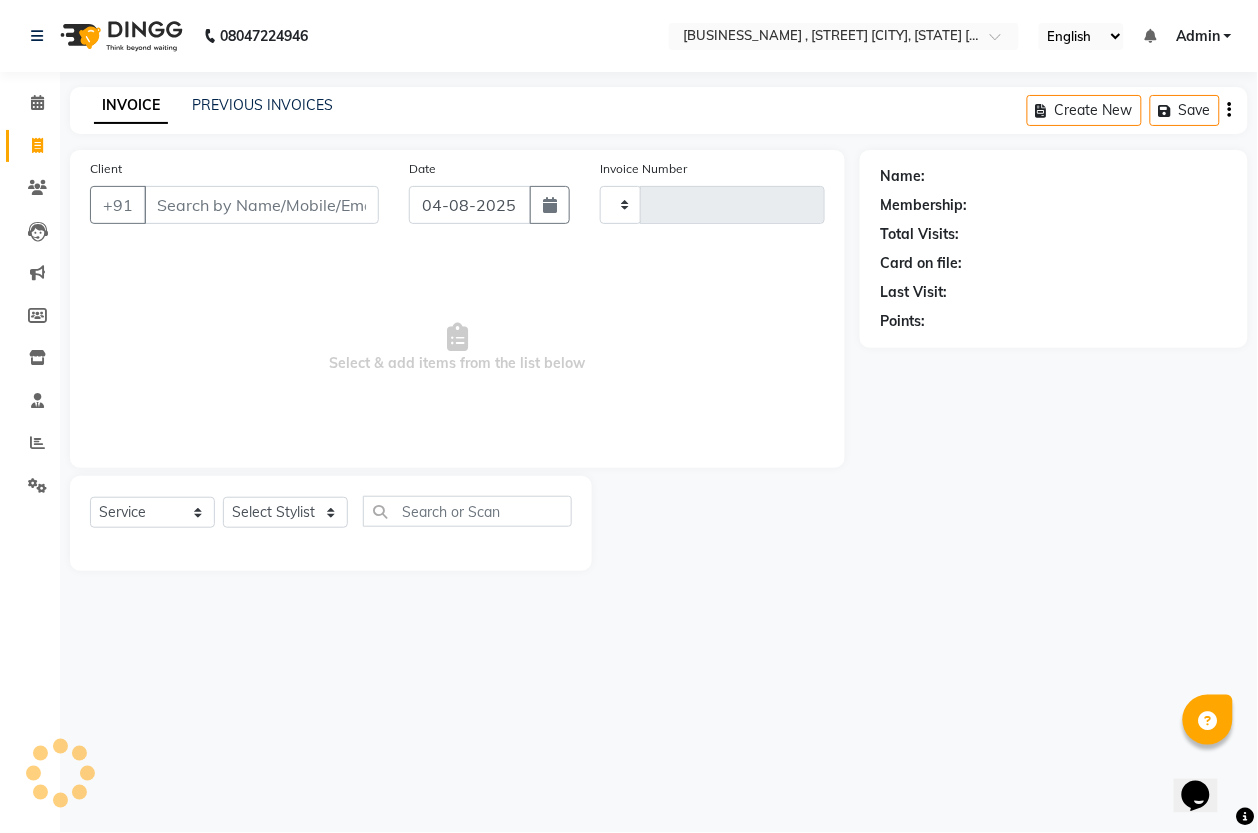type on "1151" 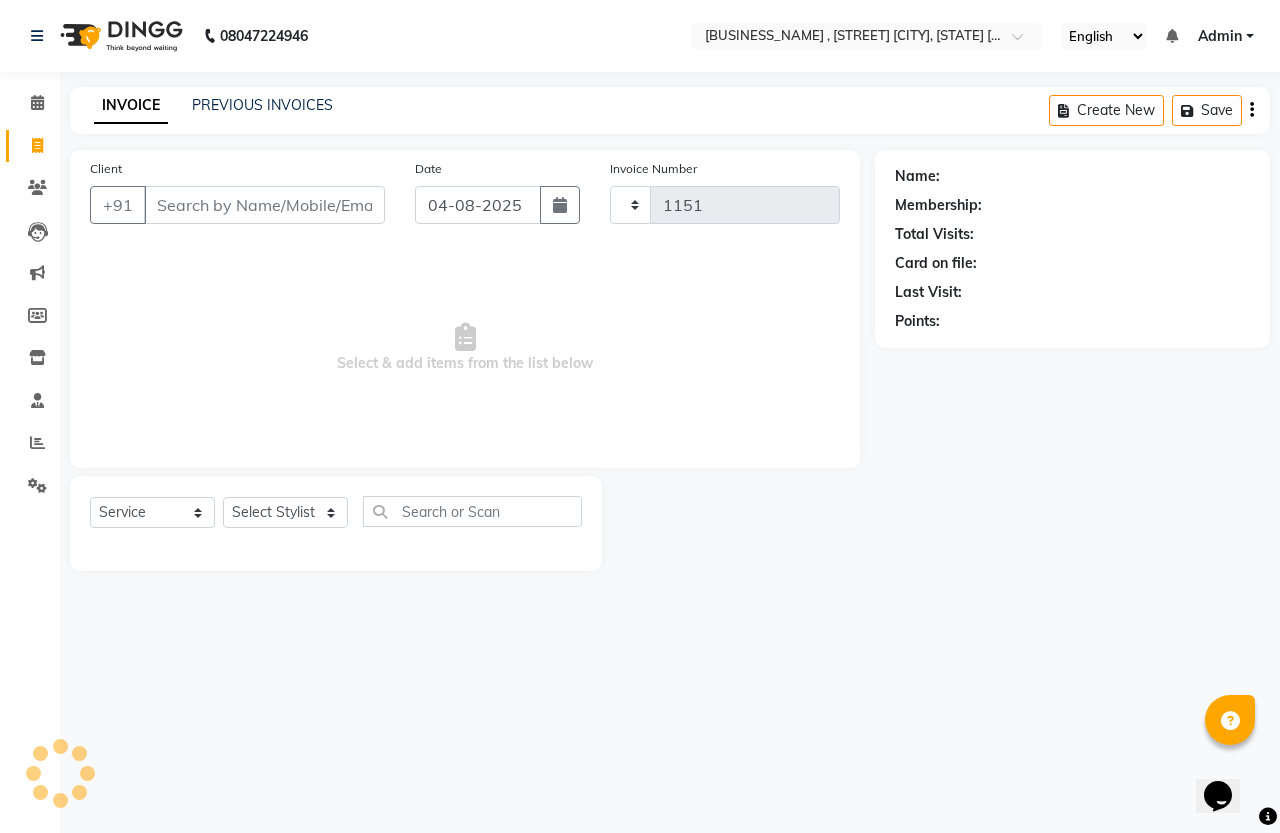 select on "7213" 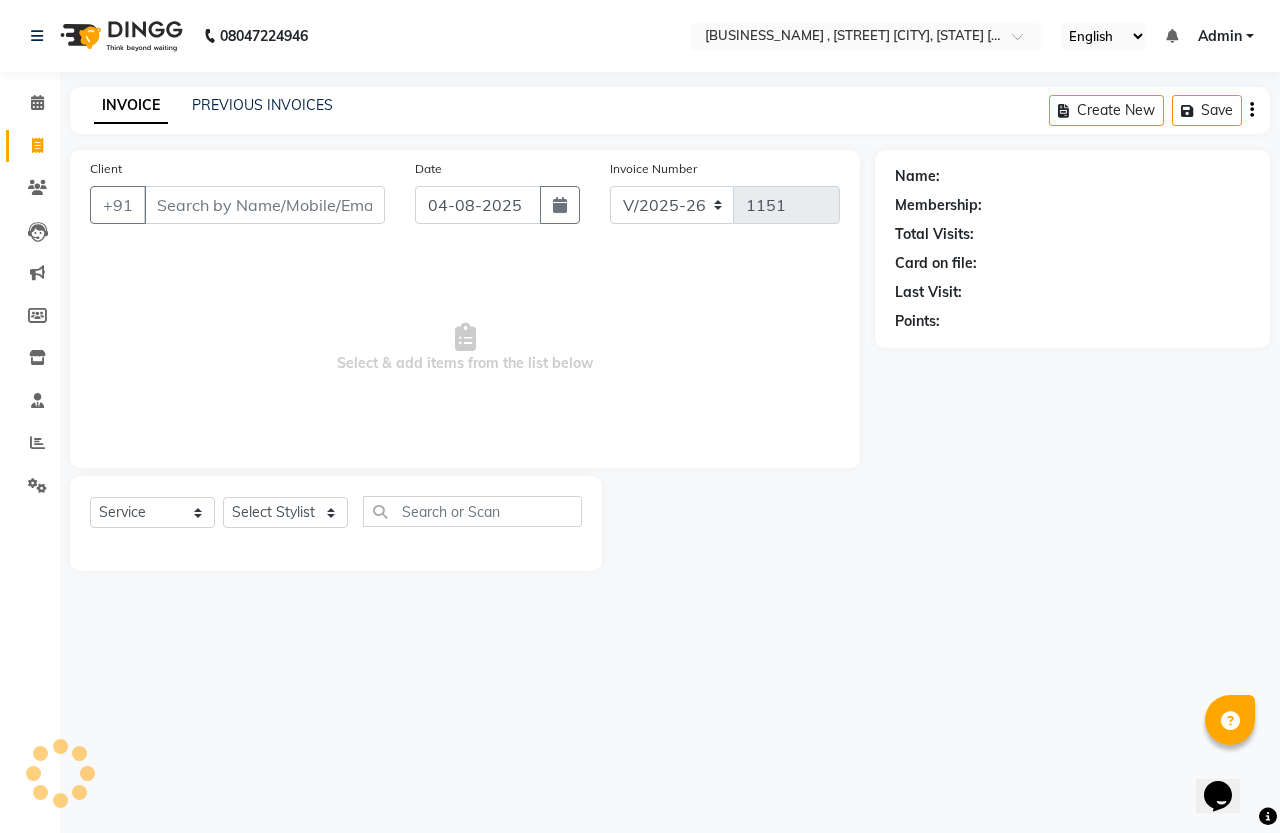 click on "Client" at bounding box center (264, 205) 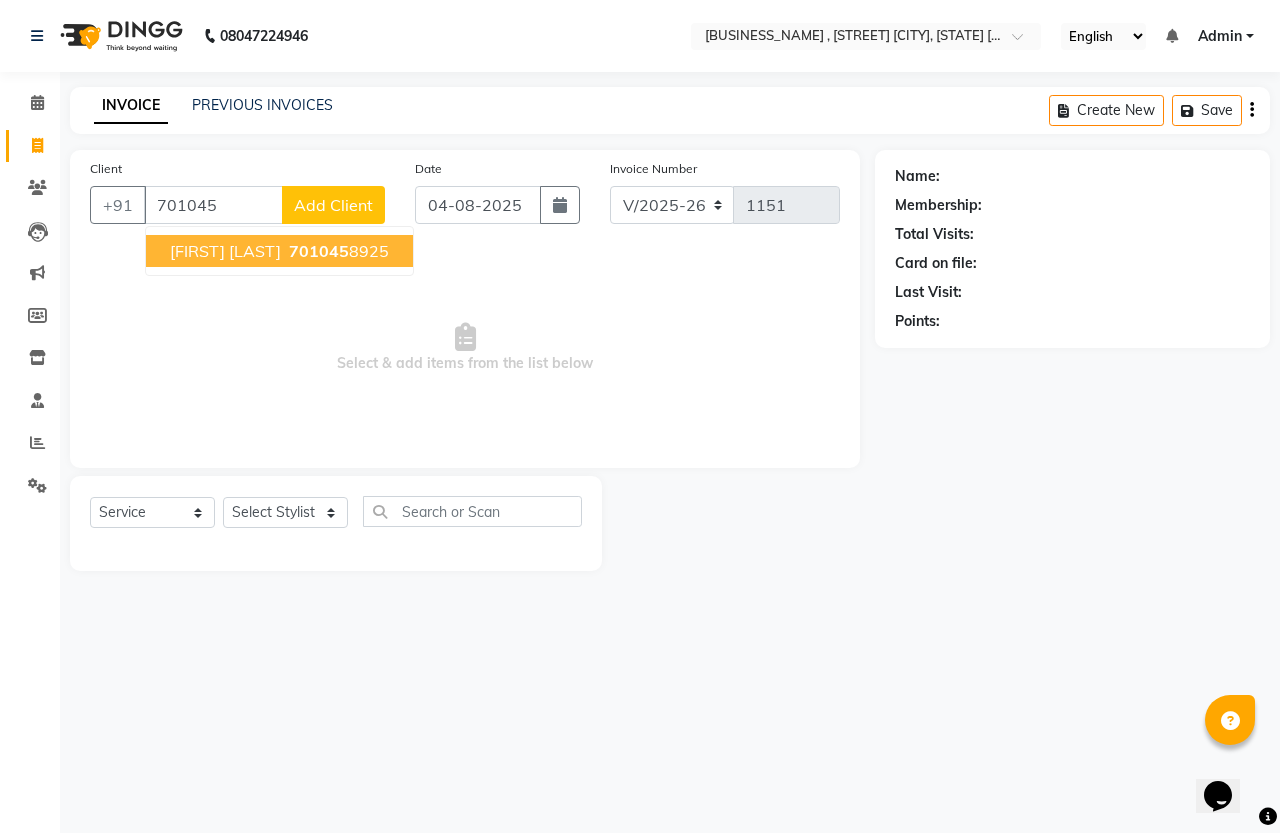 click on "701045" at bounding box center (319, 251) 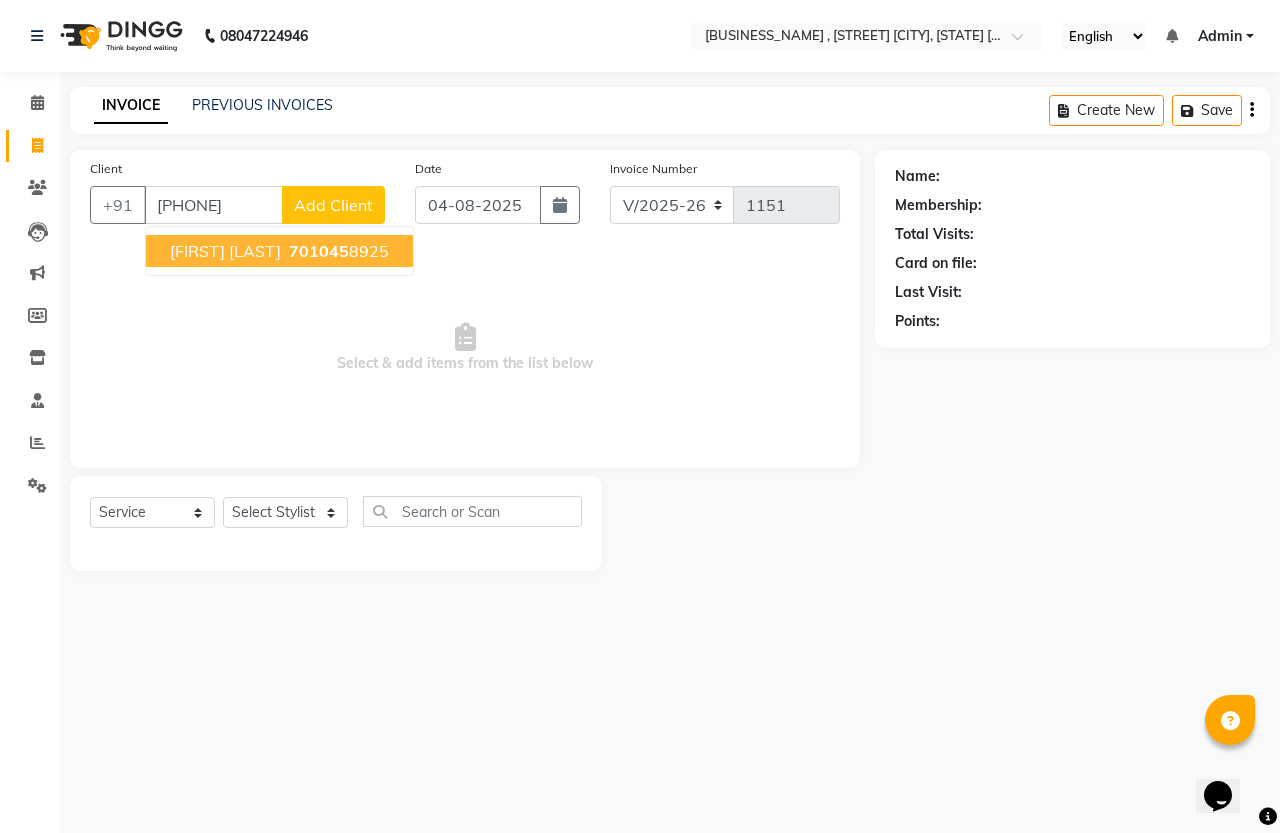 type on "[PHONE]" 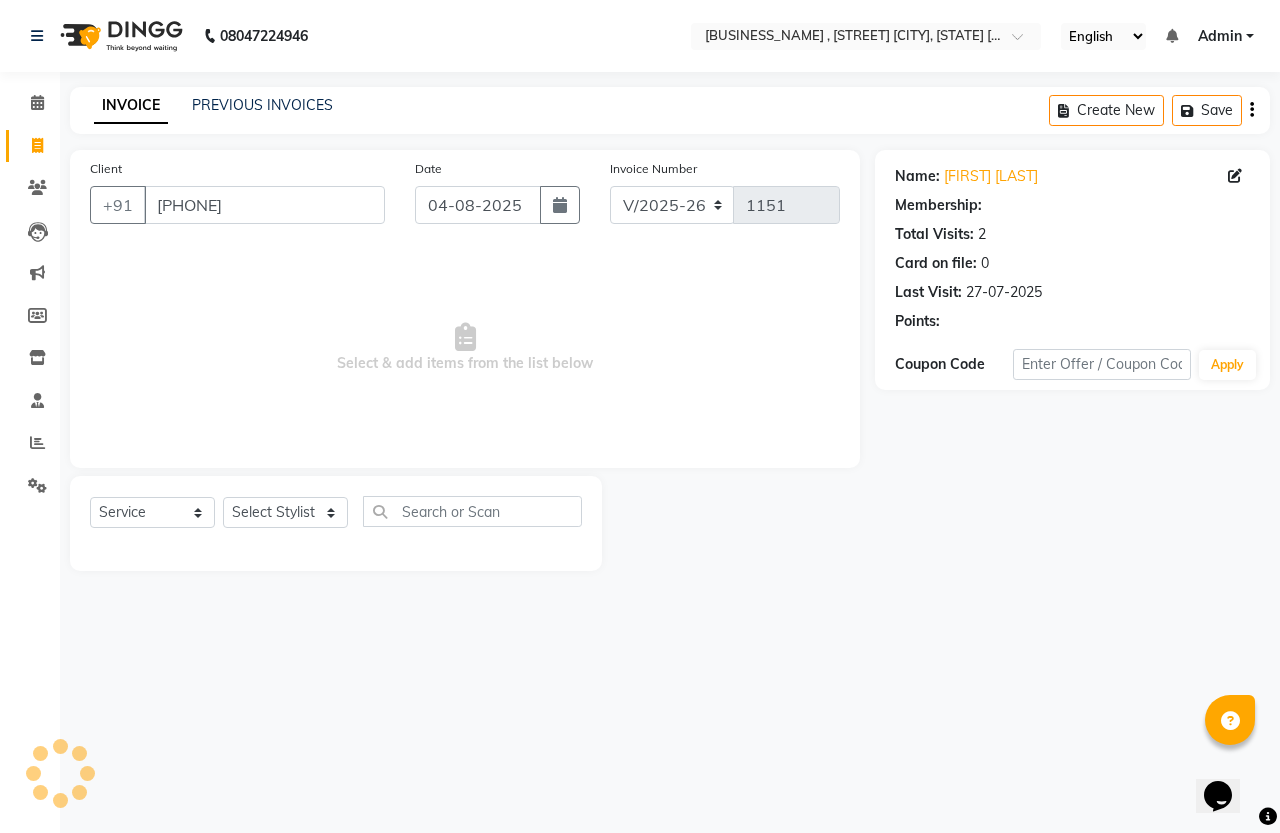 select on "1: Object" 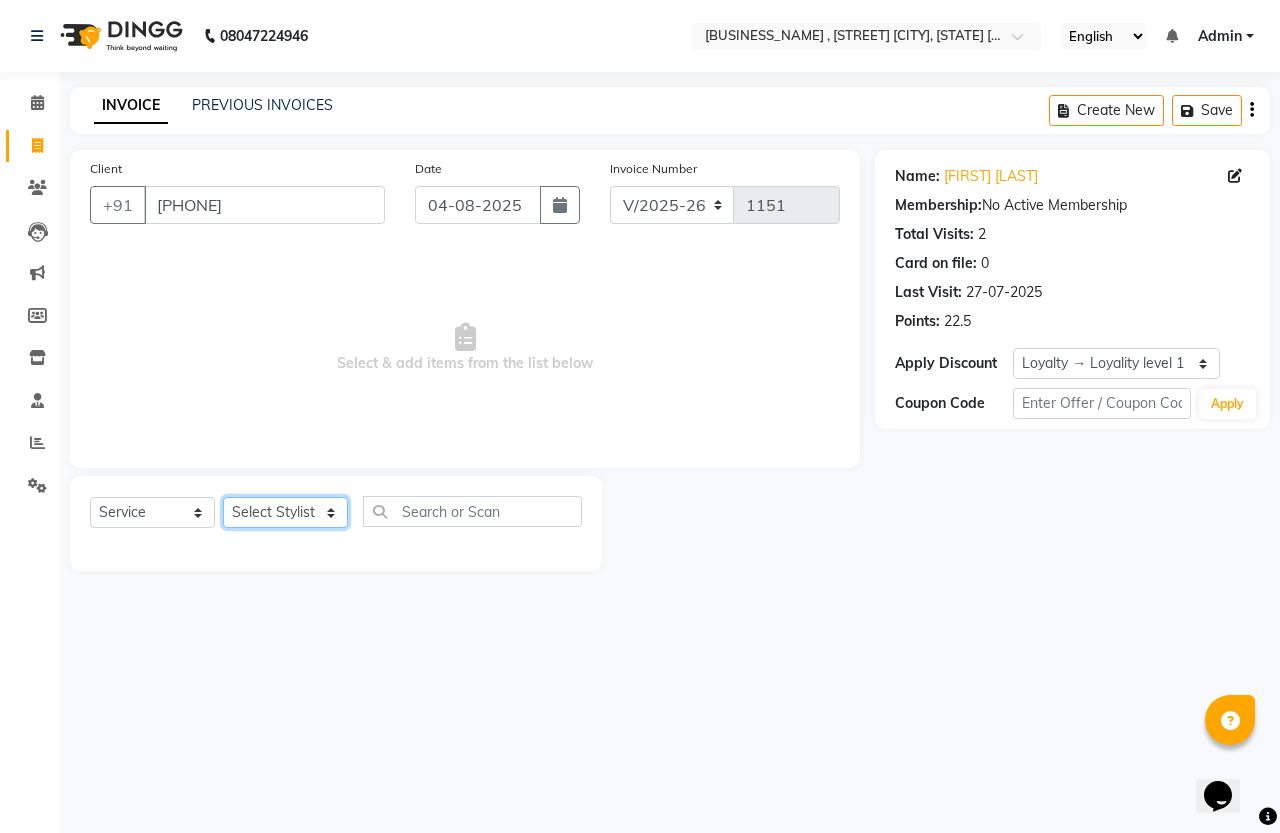 click on "Select Stylist [FIRST] [LAST] [FIRST] [LAST]" 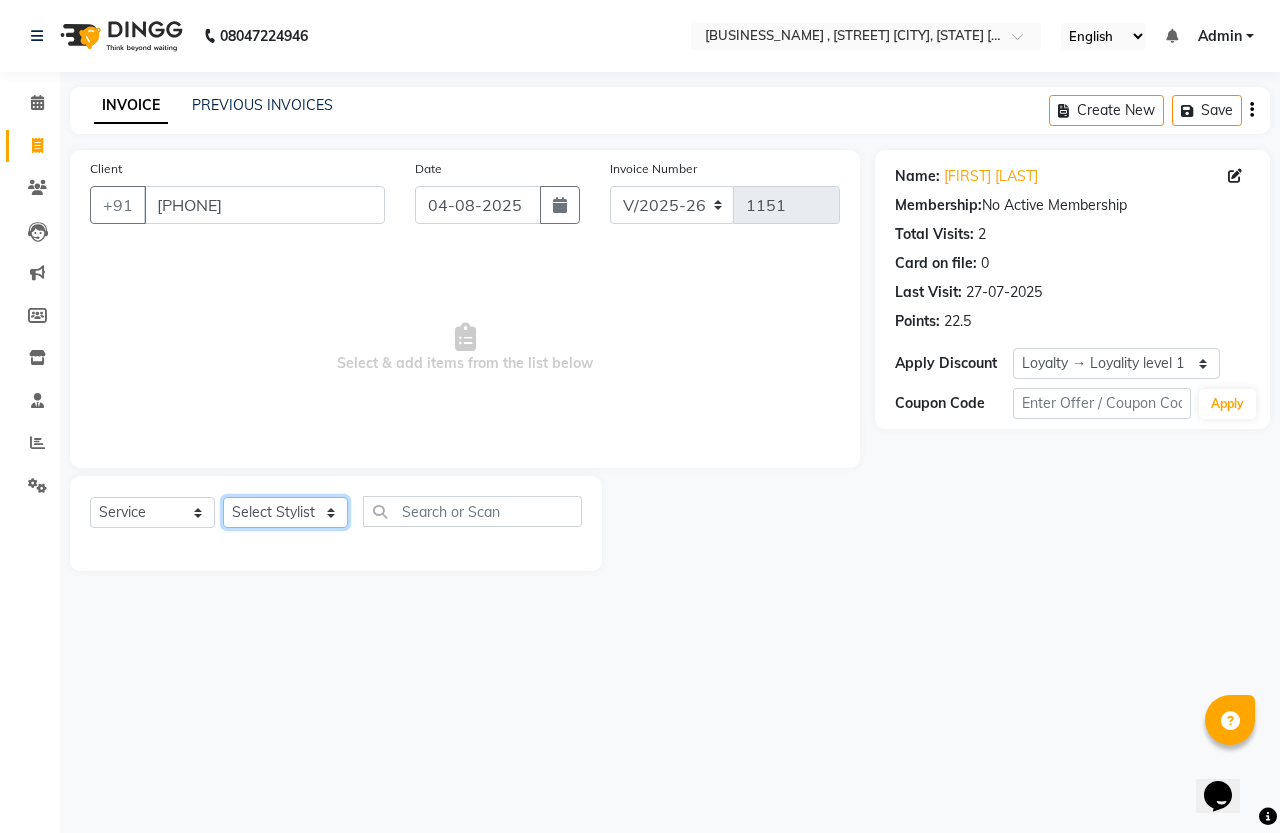 select on "61185" 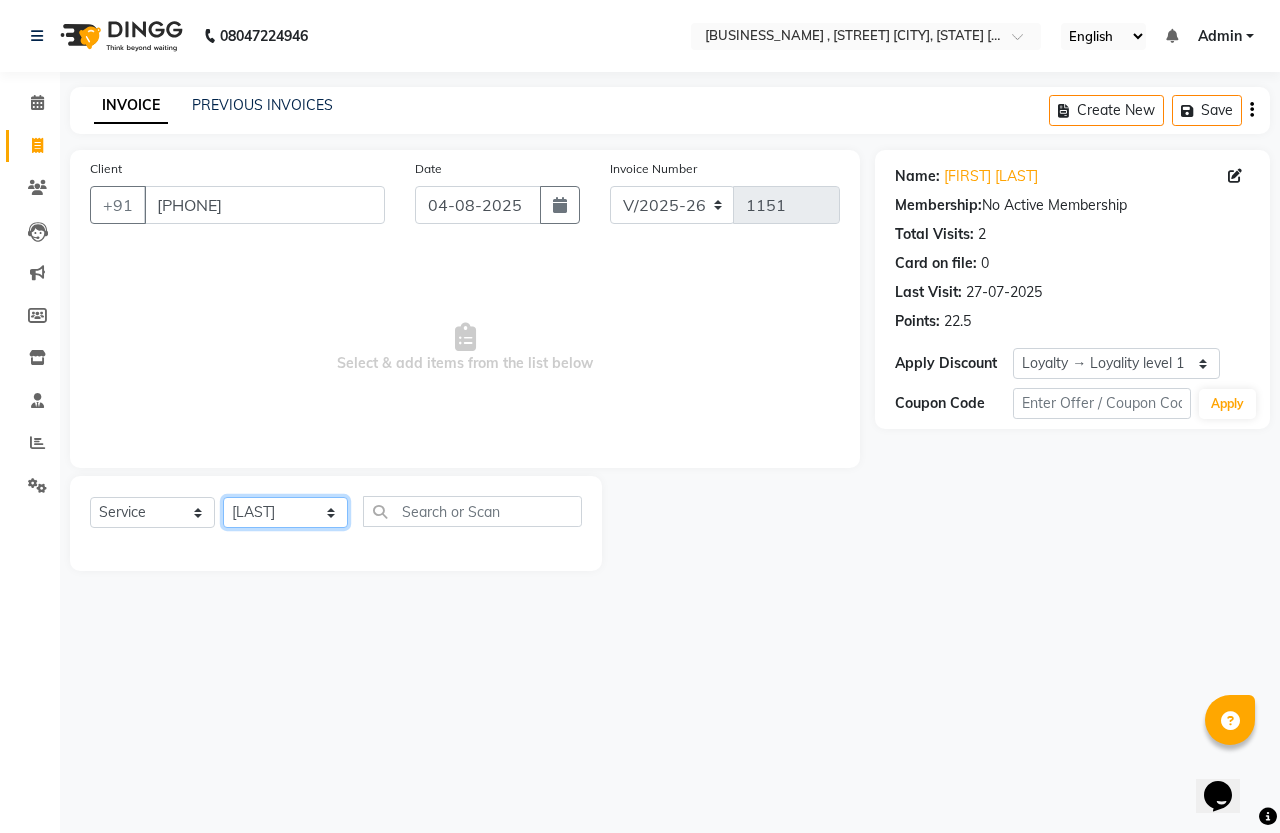 click on "Select Stylist [FIRST] [LAST] [FIRST] [LAST]" 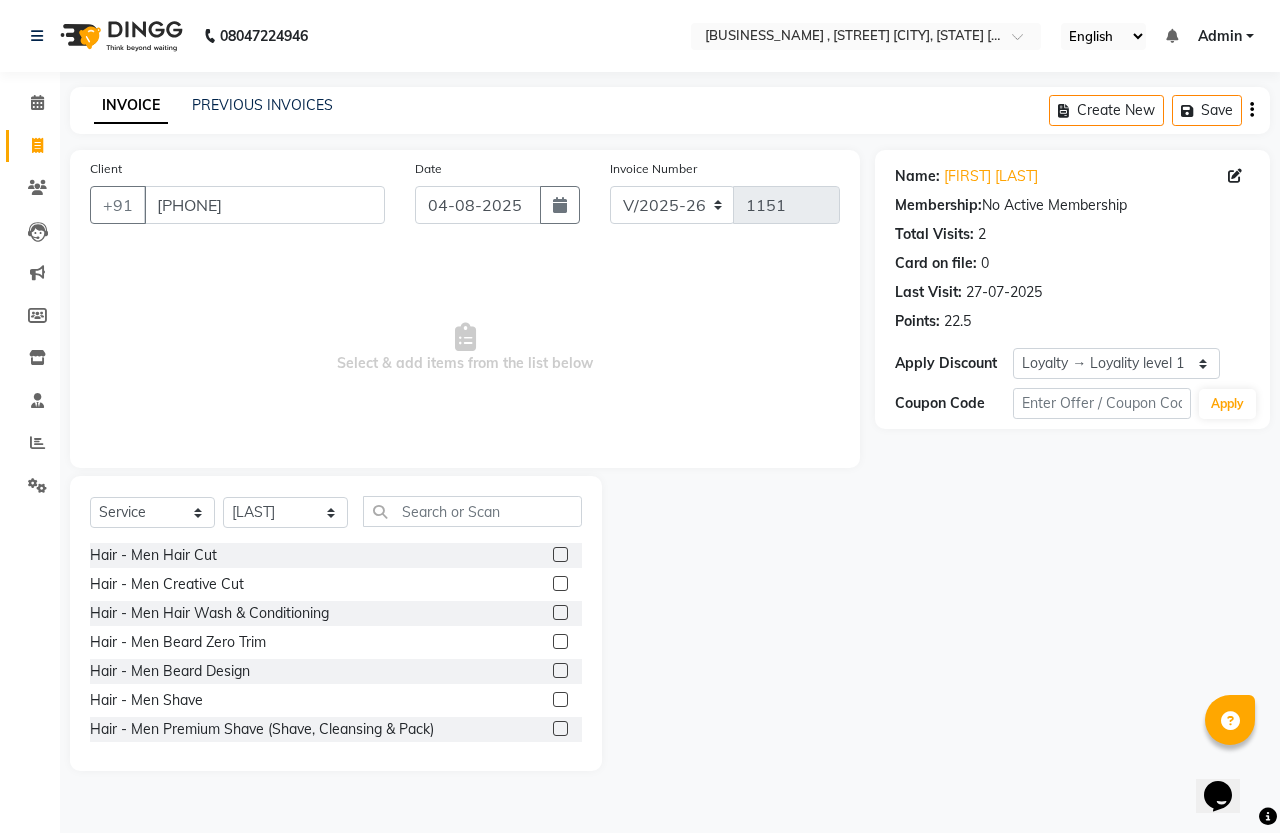 click 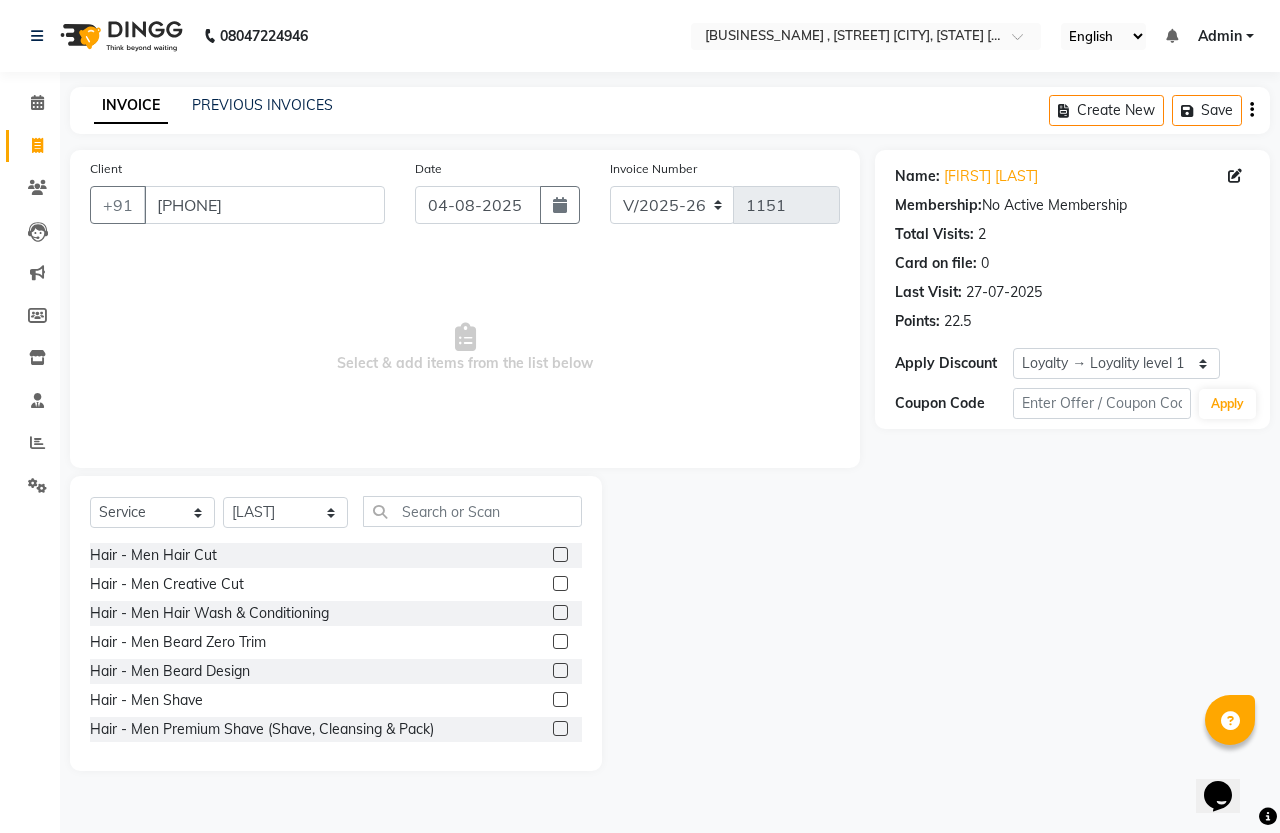 click 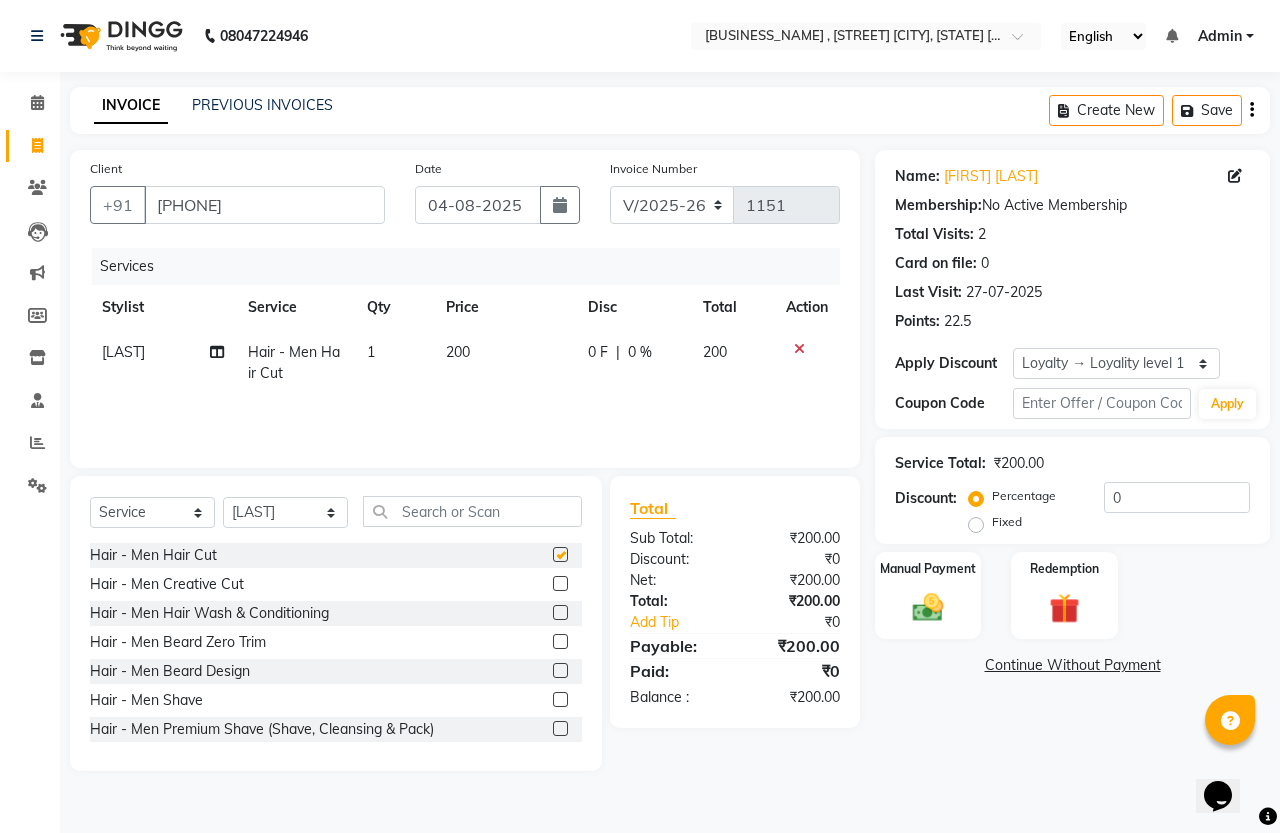 checkbox on "false" 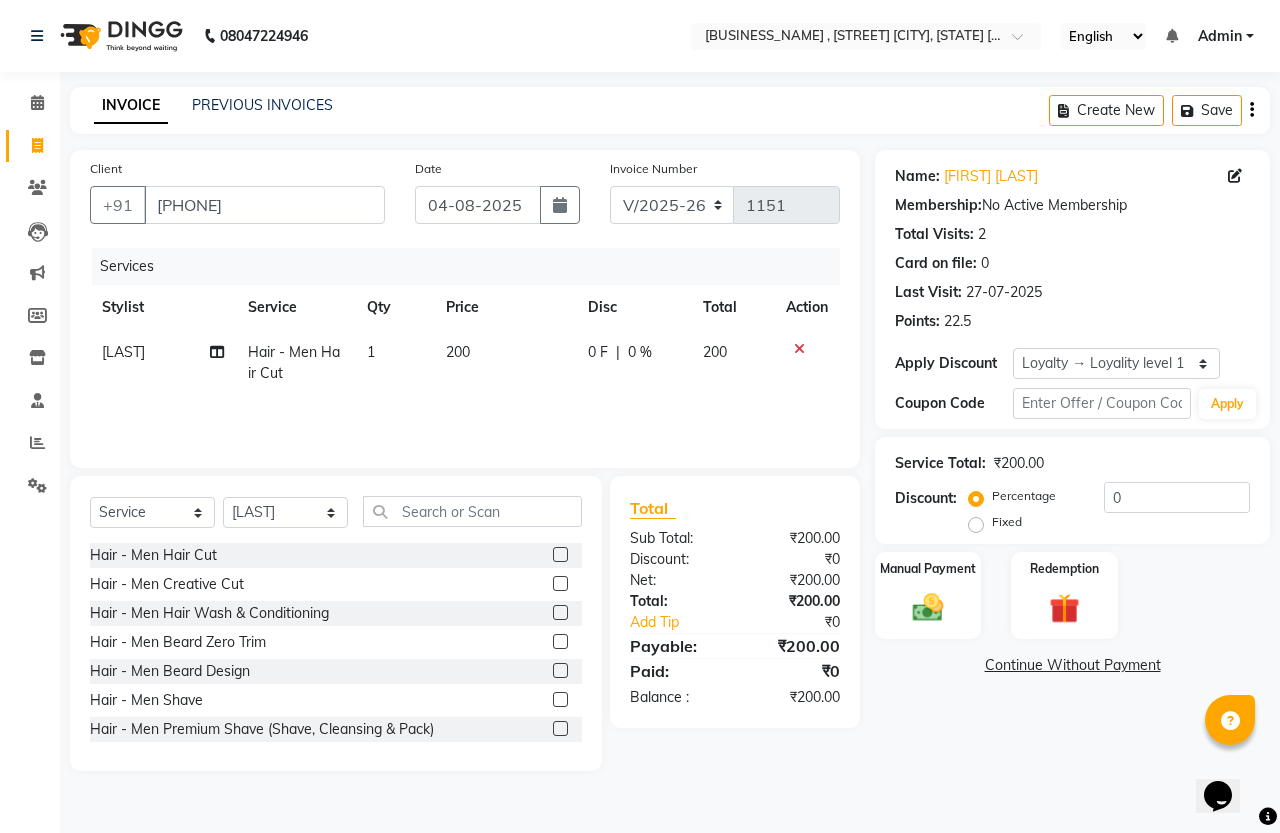 click 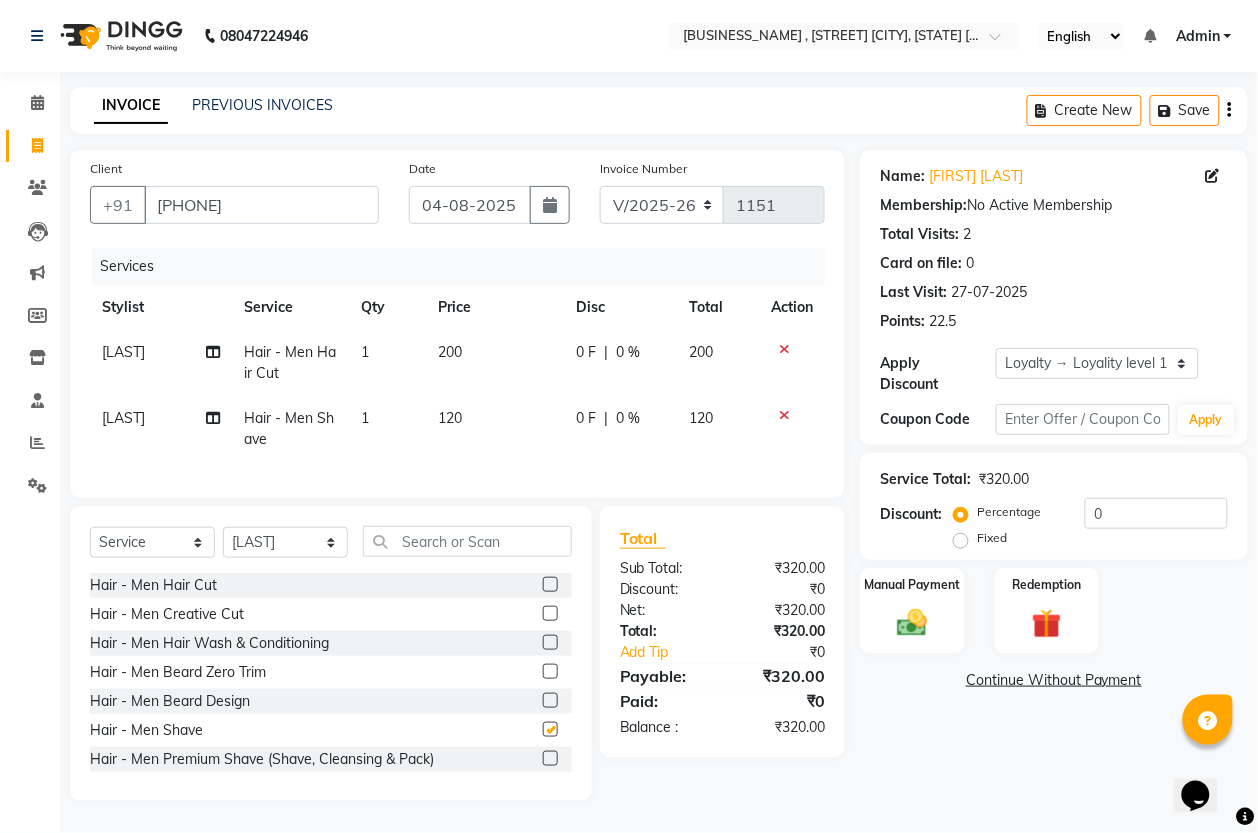 checkbox on "false" 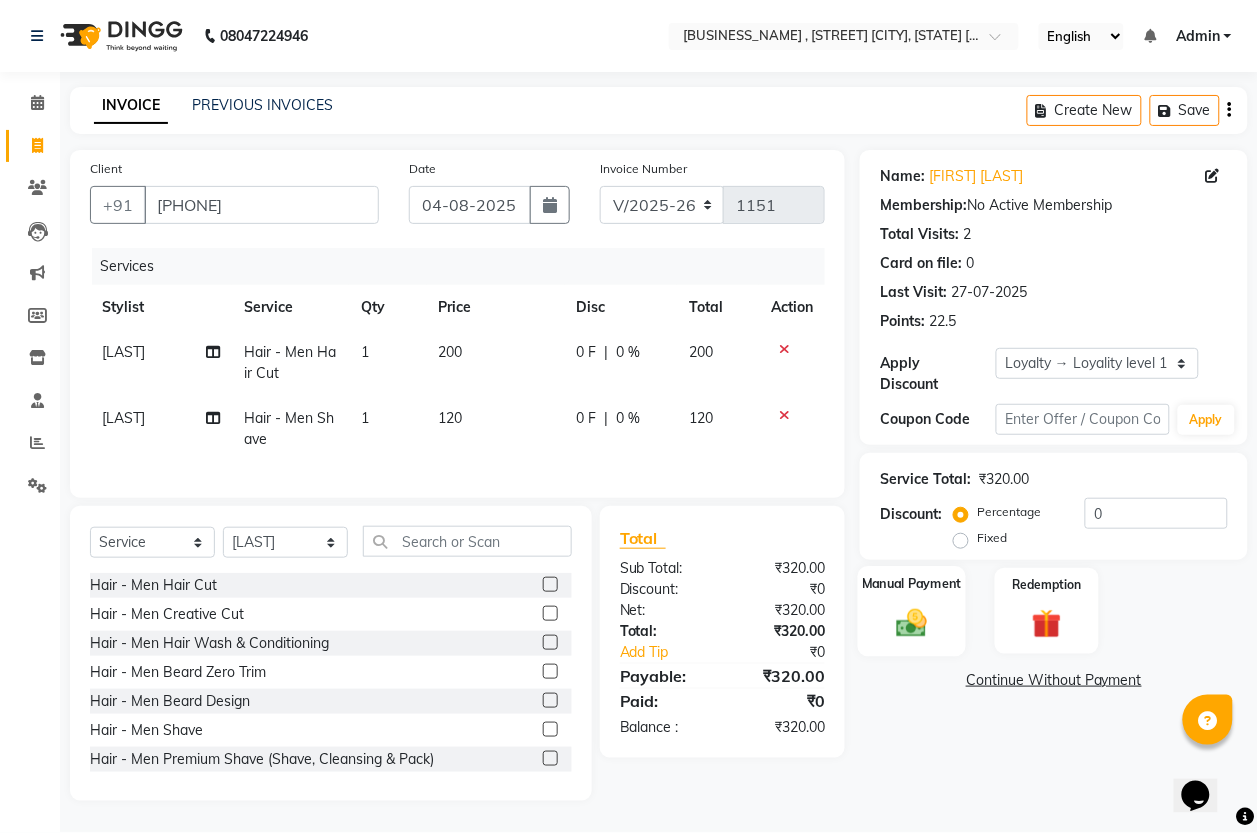 click 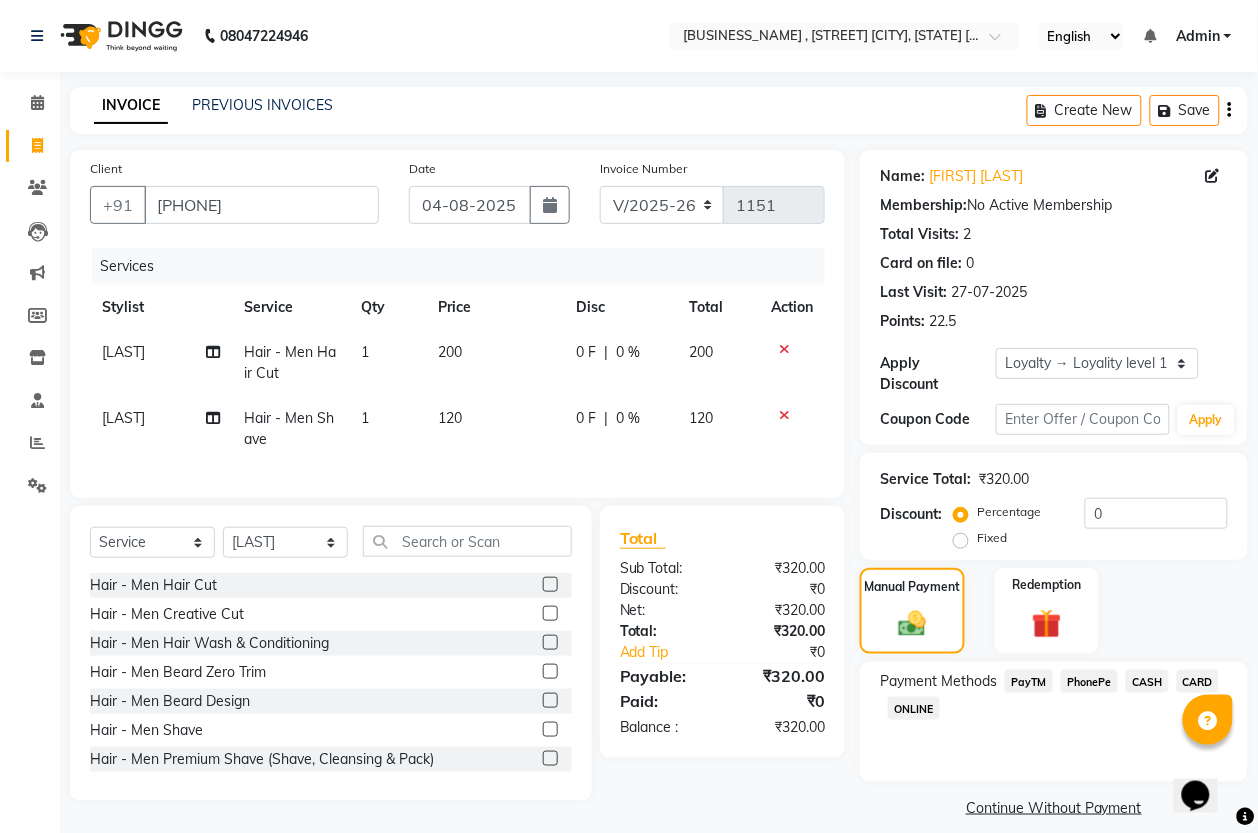 click on "PayTM" 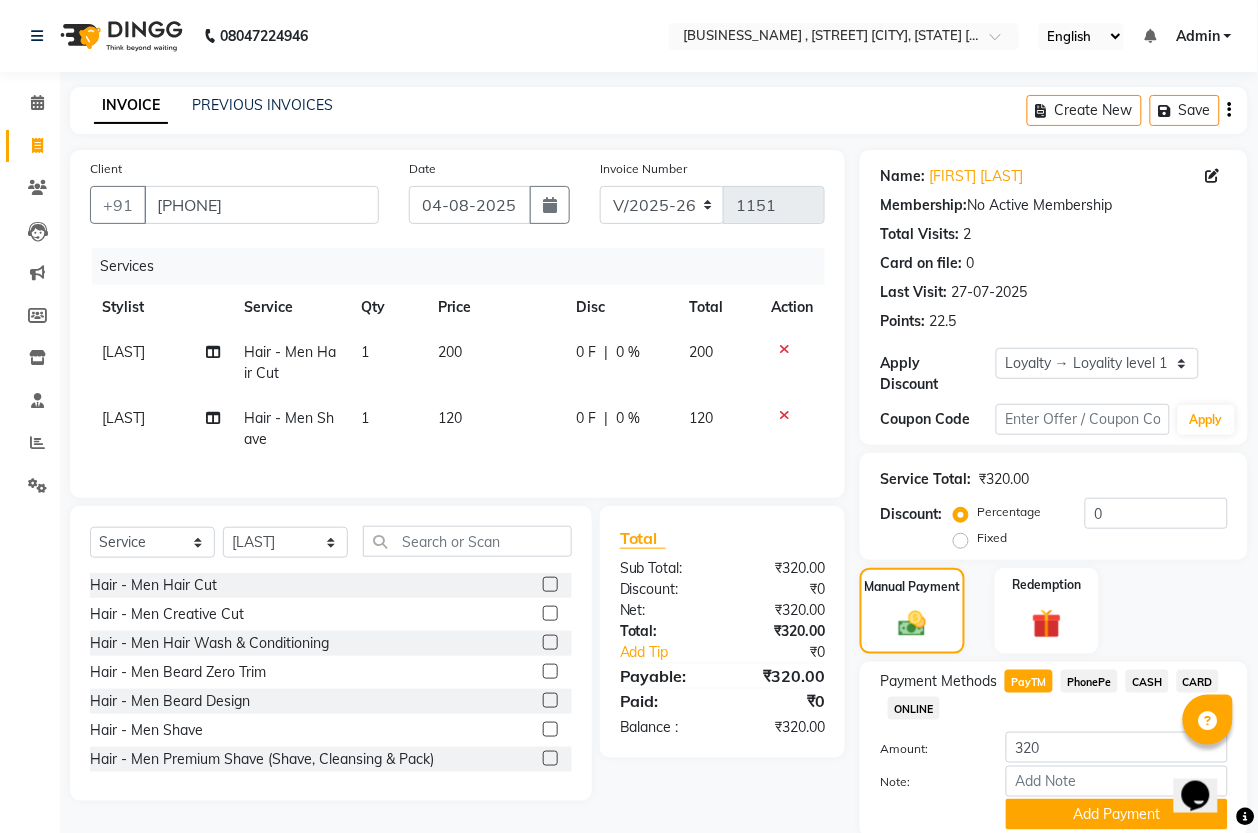 scroll, scrollTop: 75, scrollLeft: 0, axis: vertical 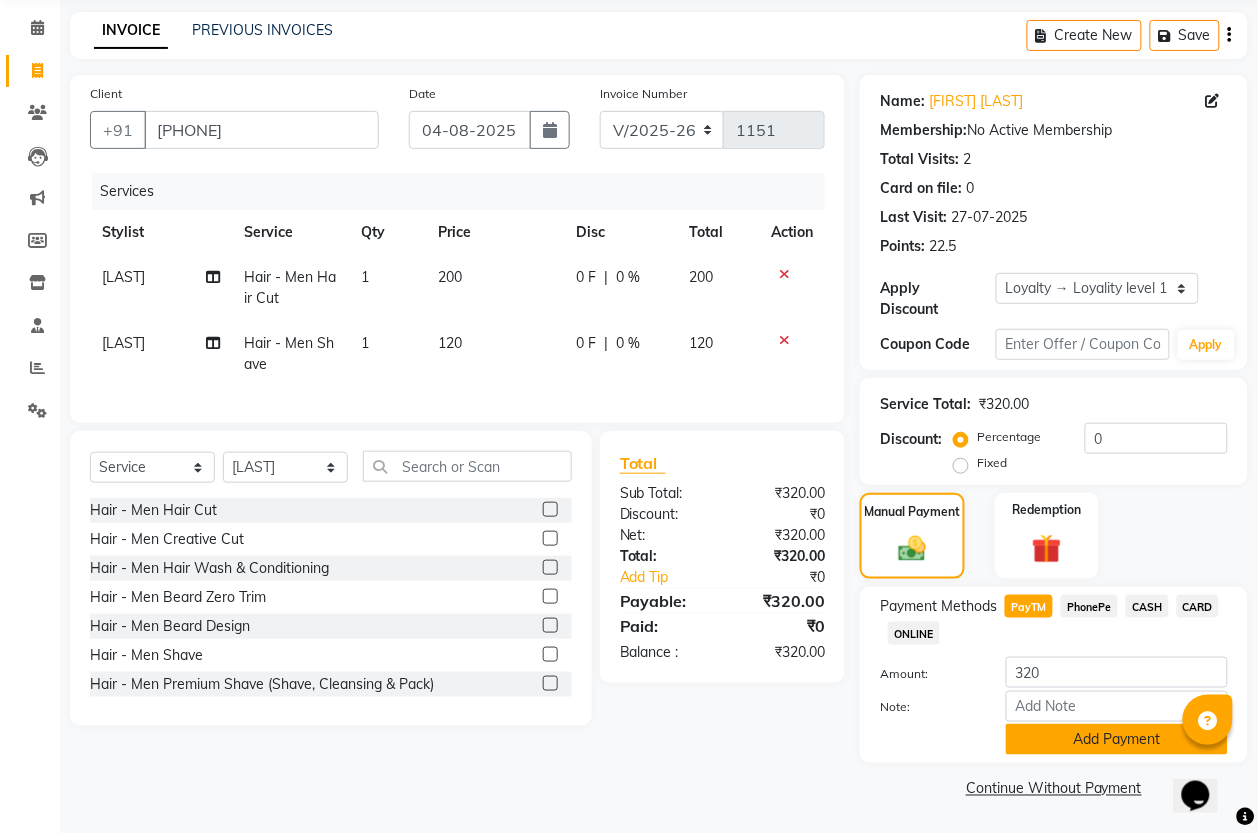 click on "Add Payment" 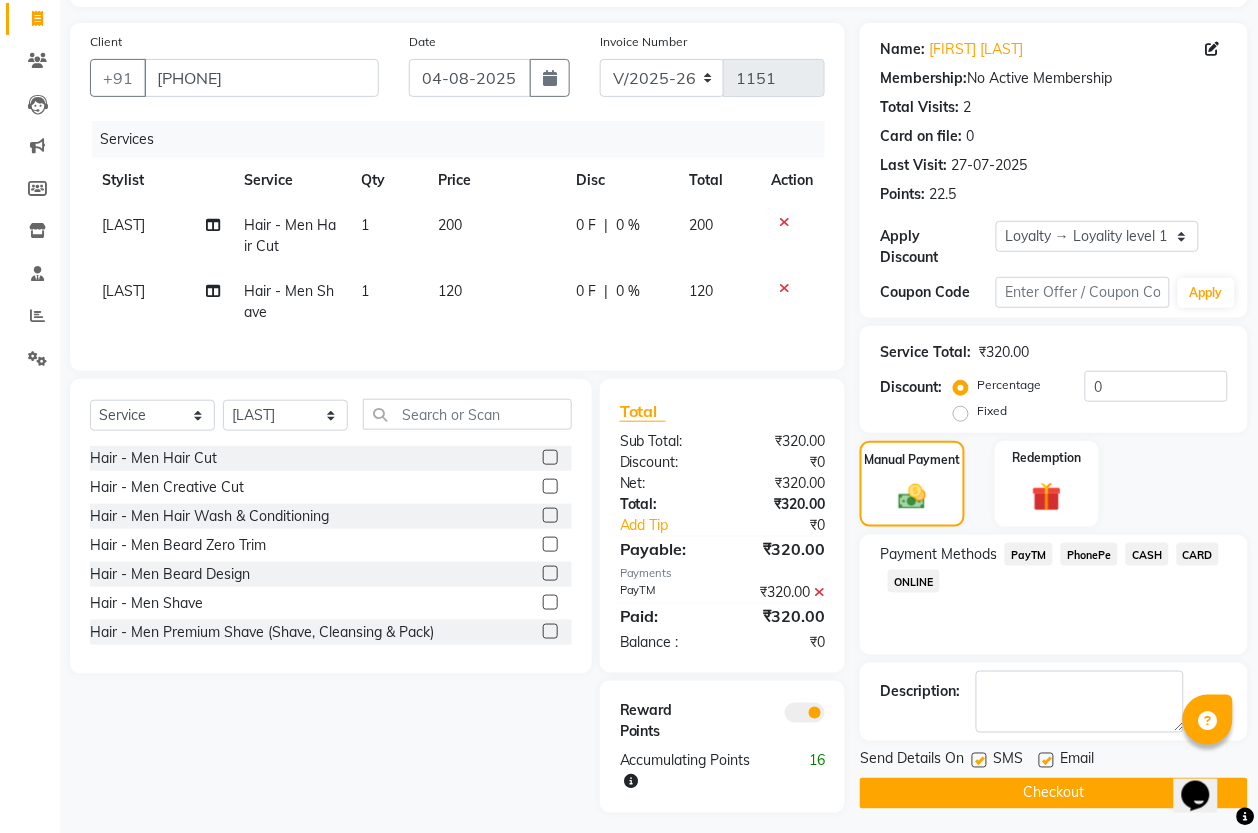 scroll, scrollTop: 157, scrollLeft: 0, axis: vertical 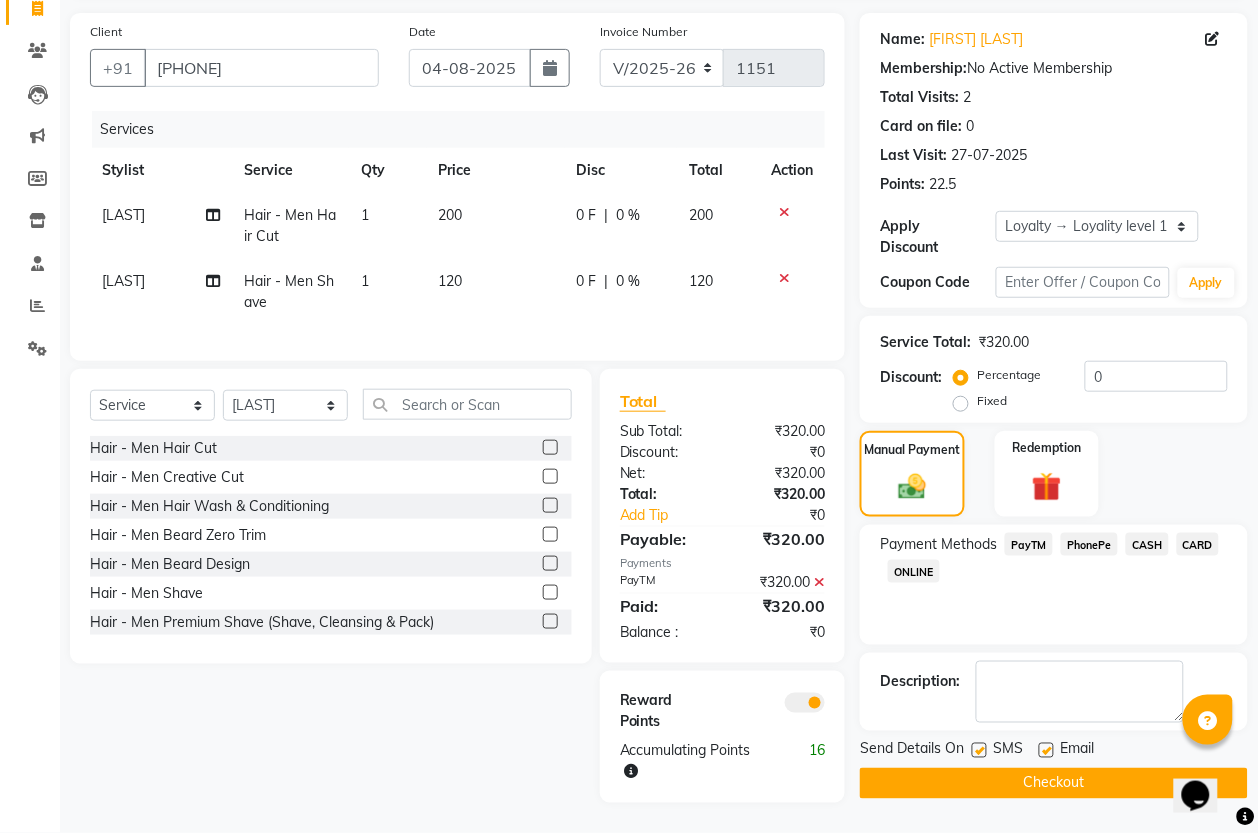 click on "Checkout" 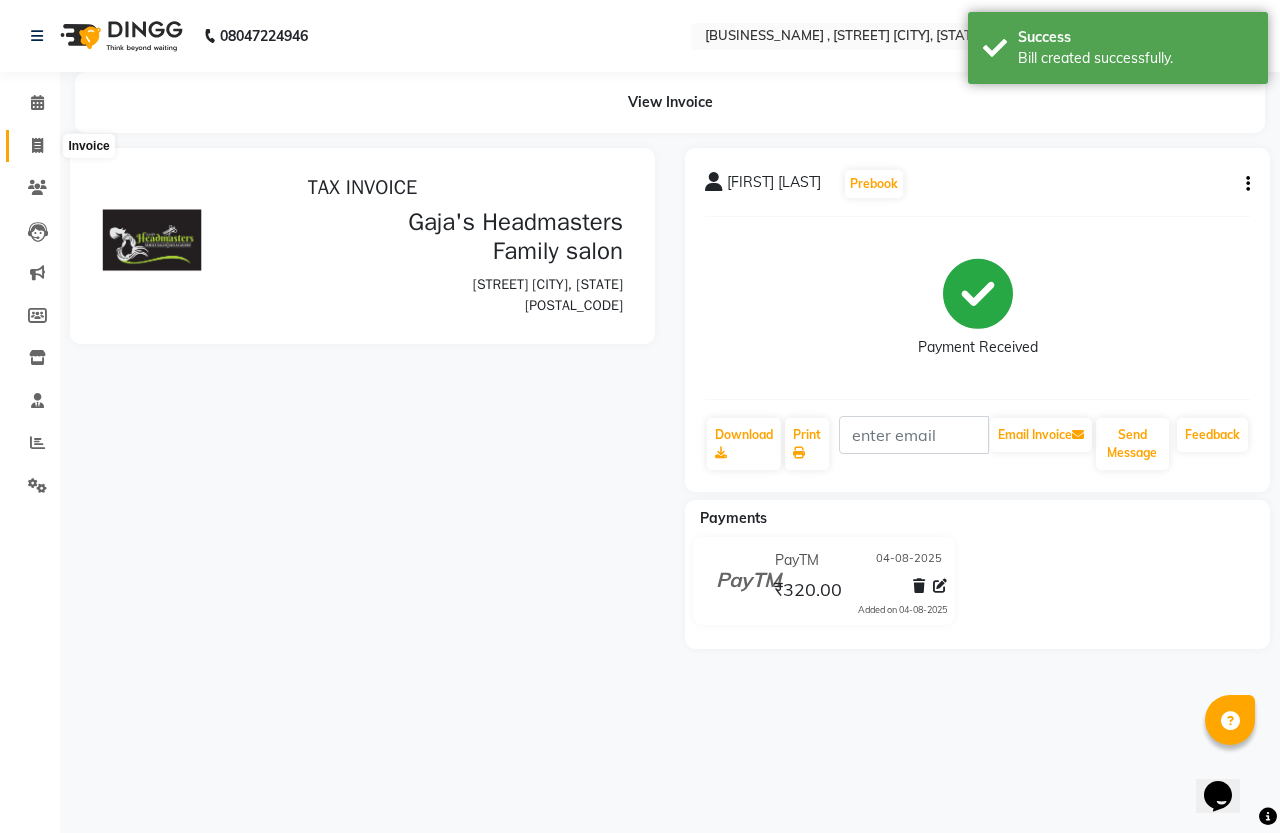 scroll, scrollTop: 0, scrollLeft: 0, axis: both 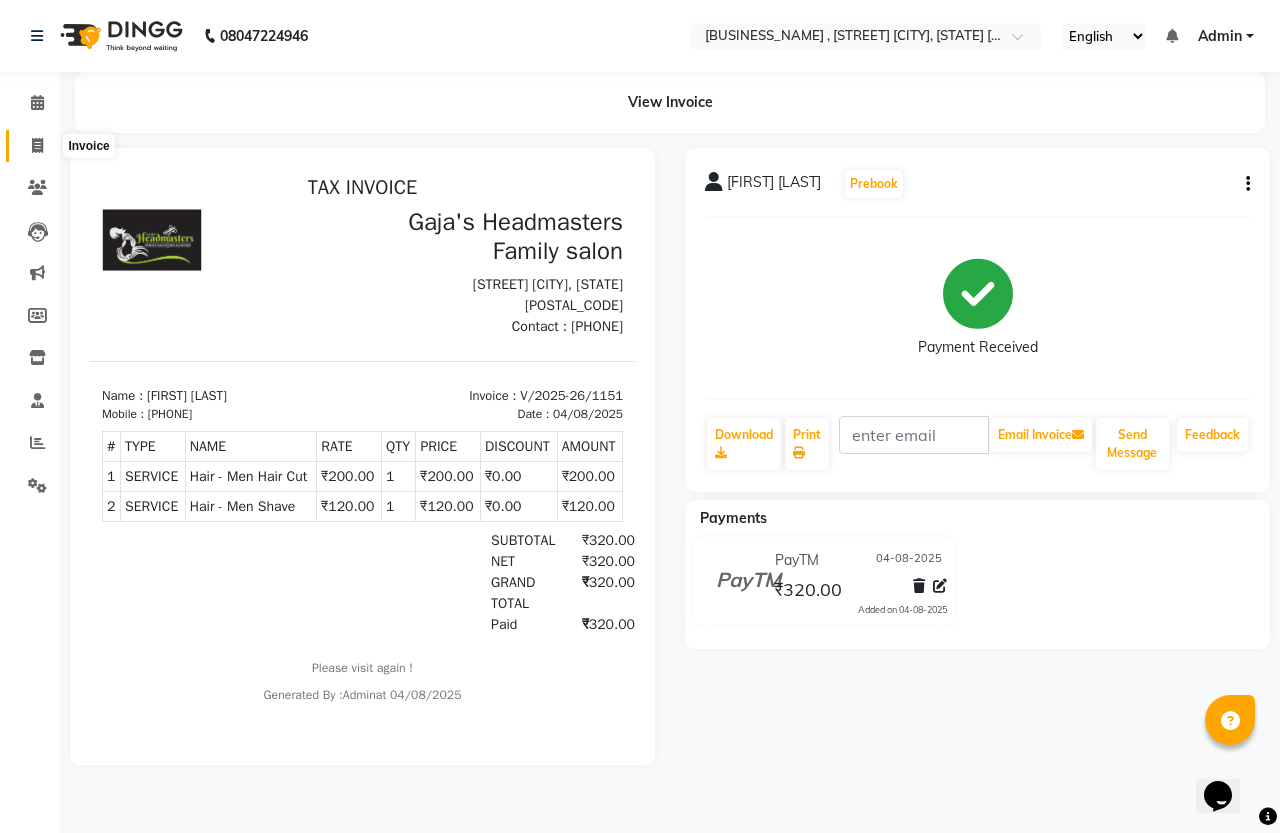 click 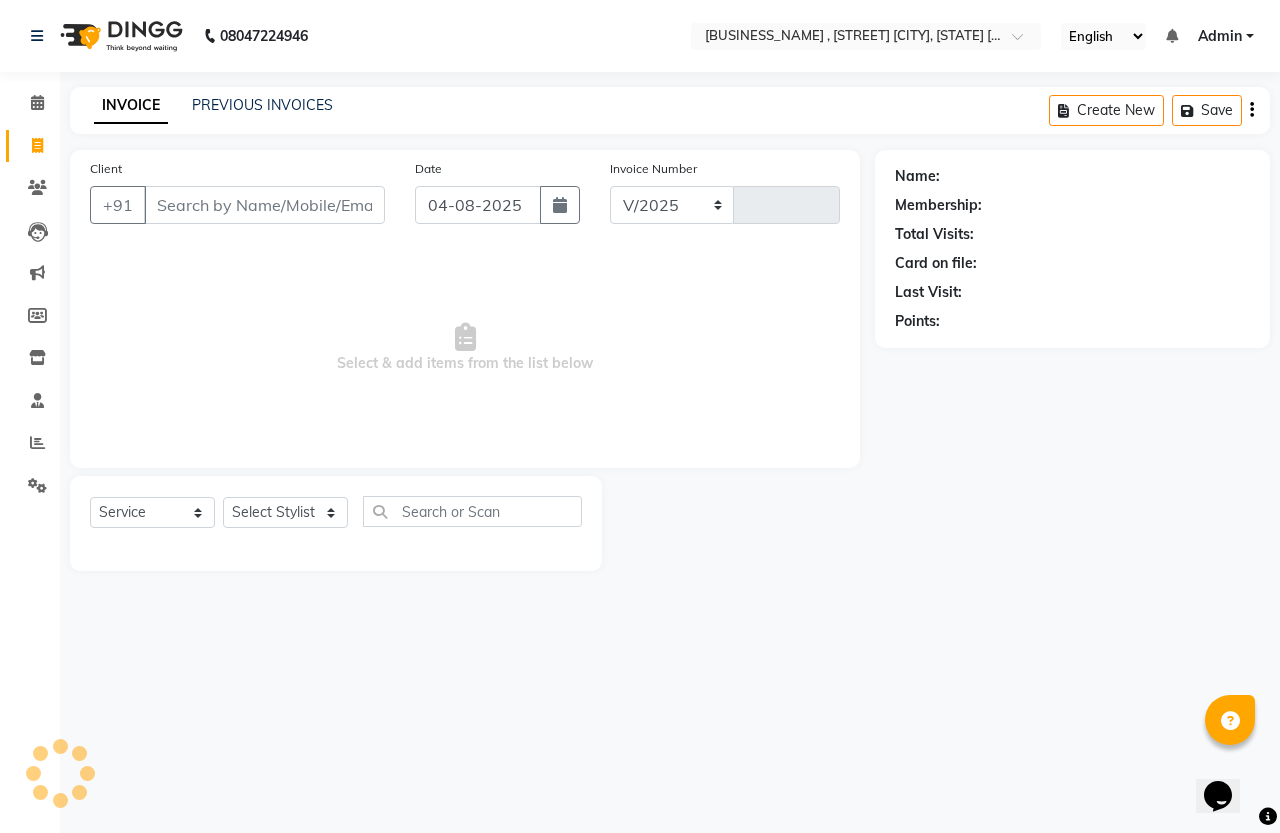 select on "7213" 